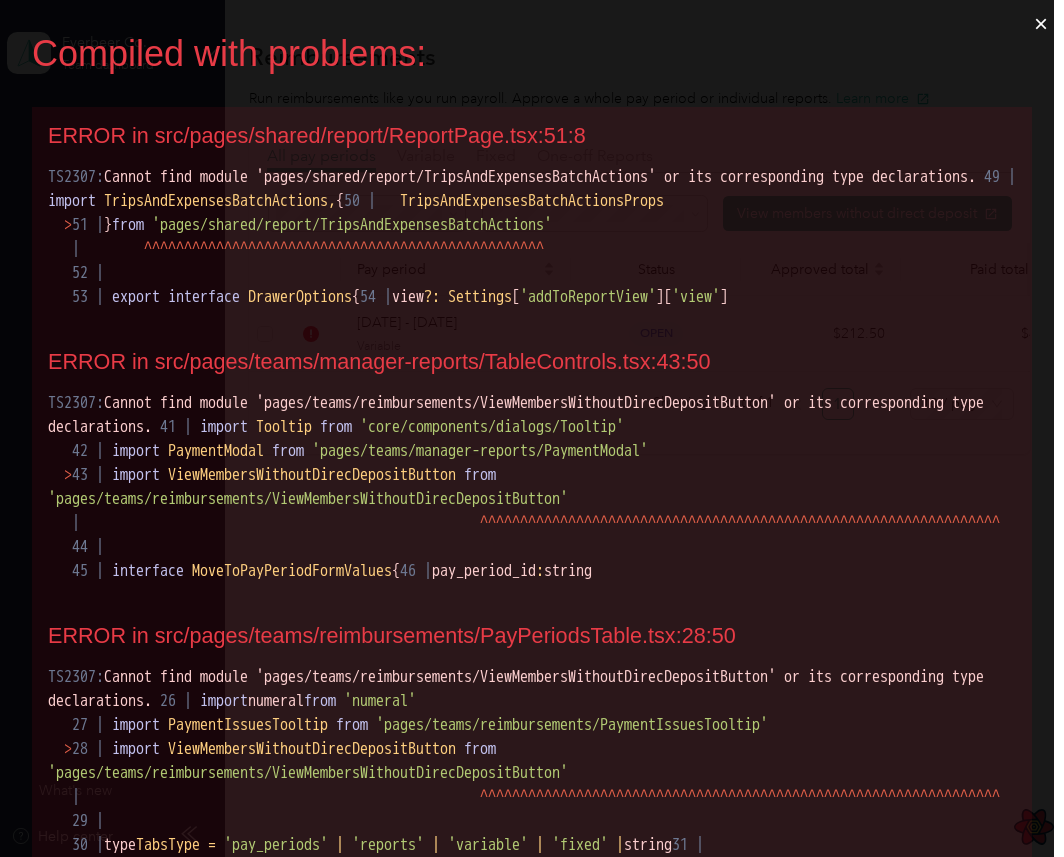 scroll, scrollTop: 0, scrollLeft: 0, axis: both 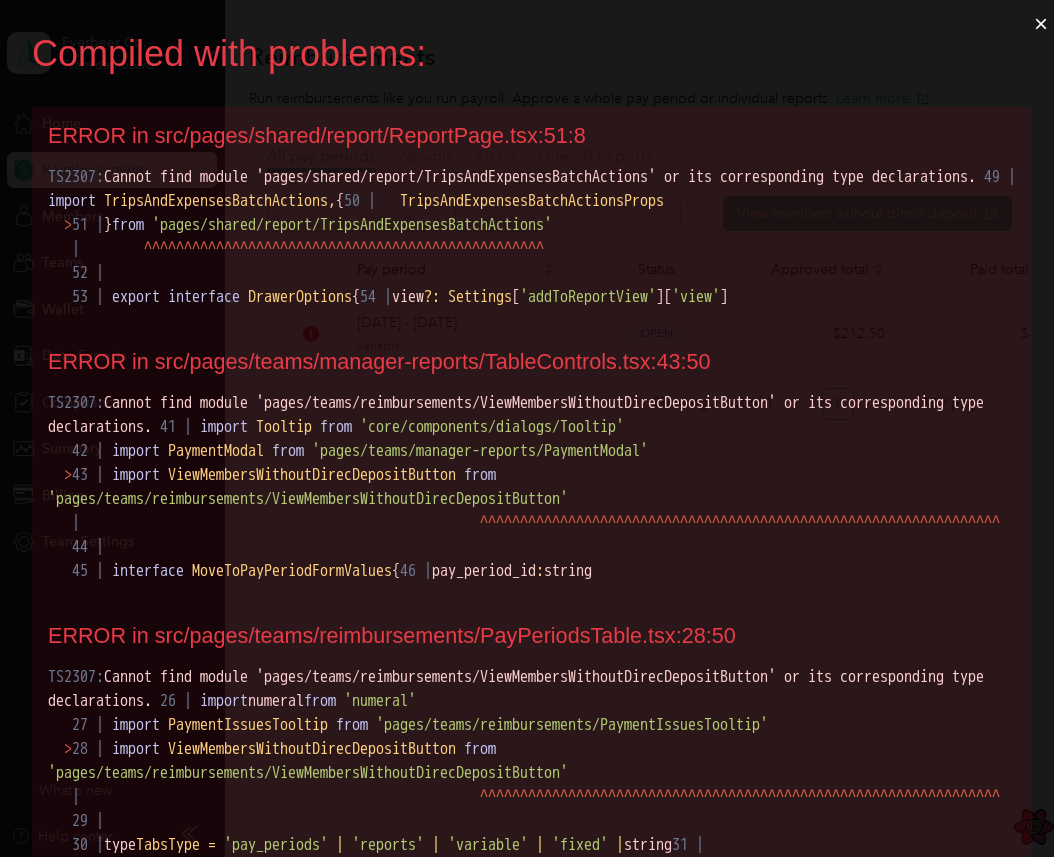 click on "×" at bounding box center (1041, 24) 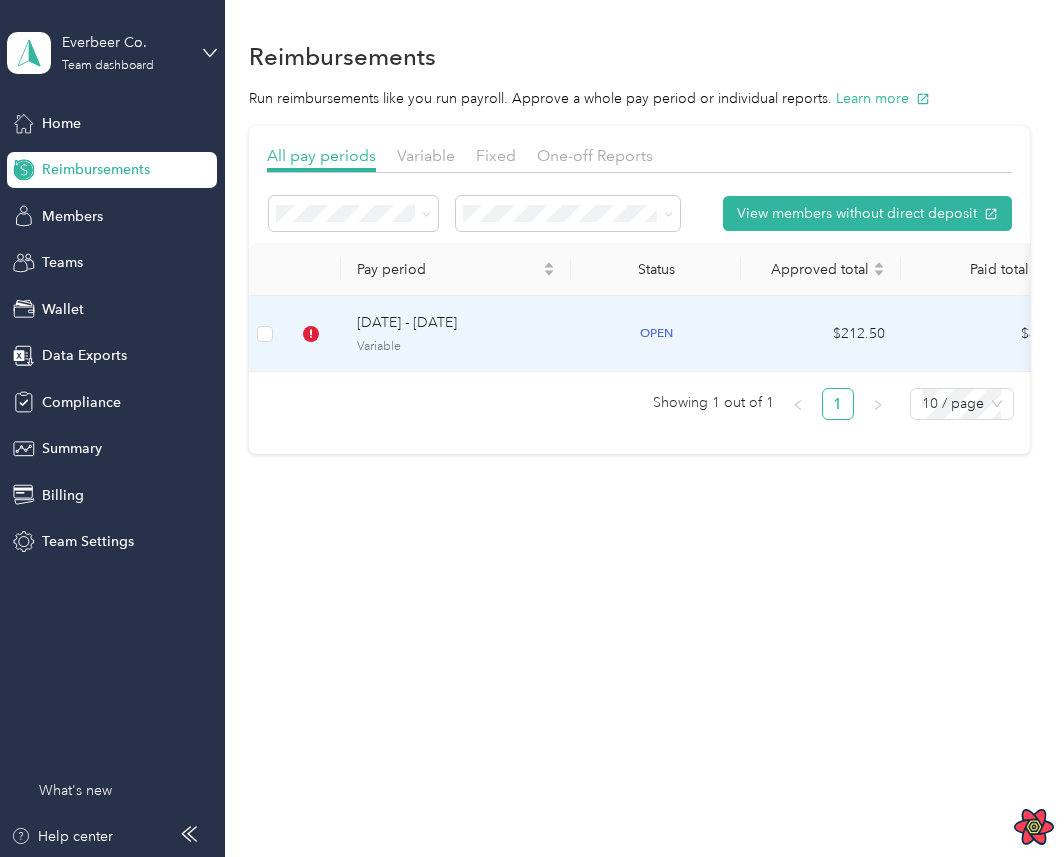 click on "[DATE] - [DATE]" at bounding box center [456, 323] 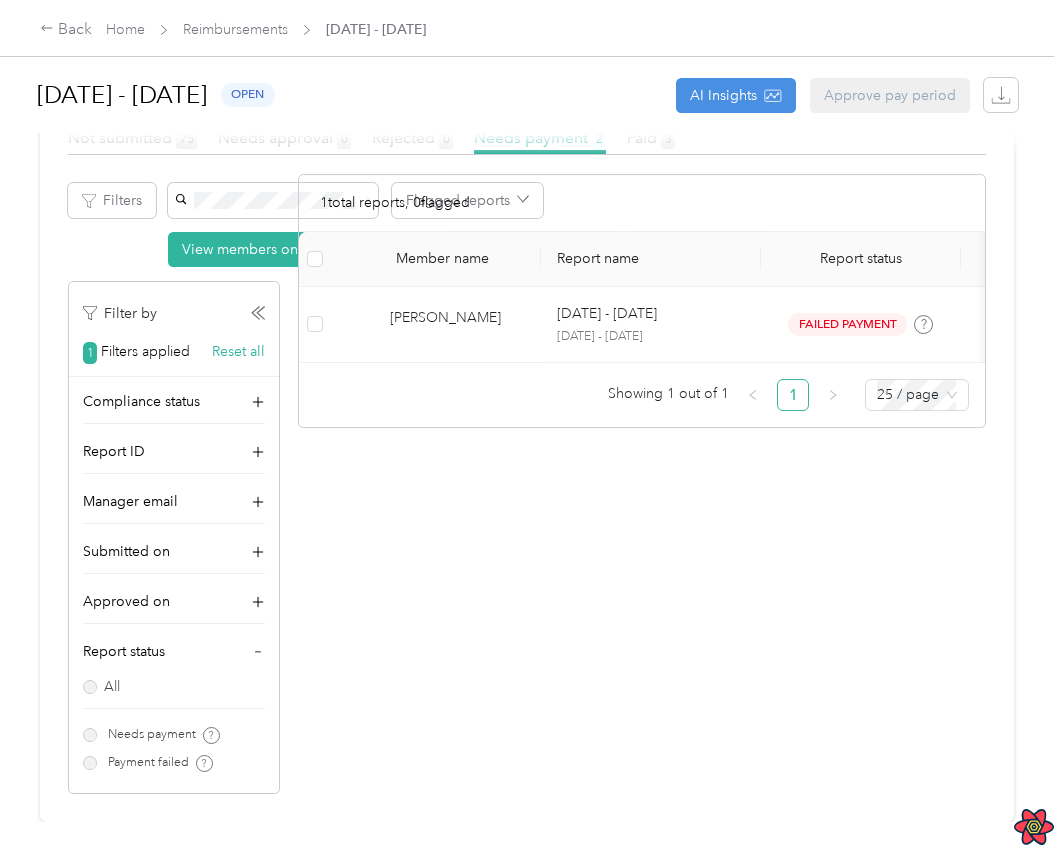 scroll, scrollTop: 641, scrollLeft: 0, axis: vertical 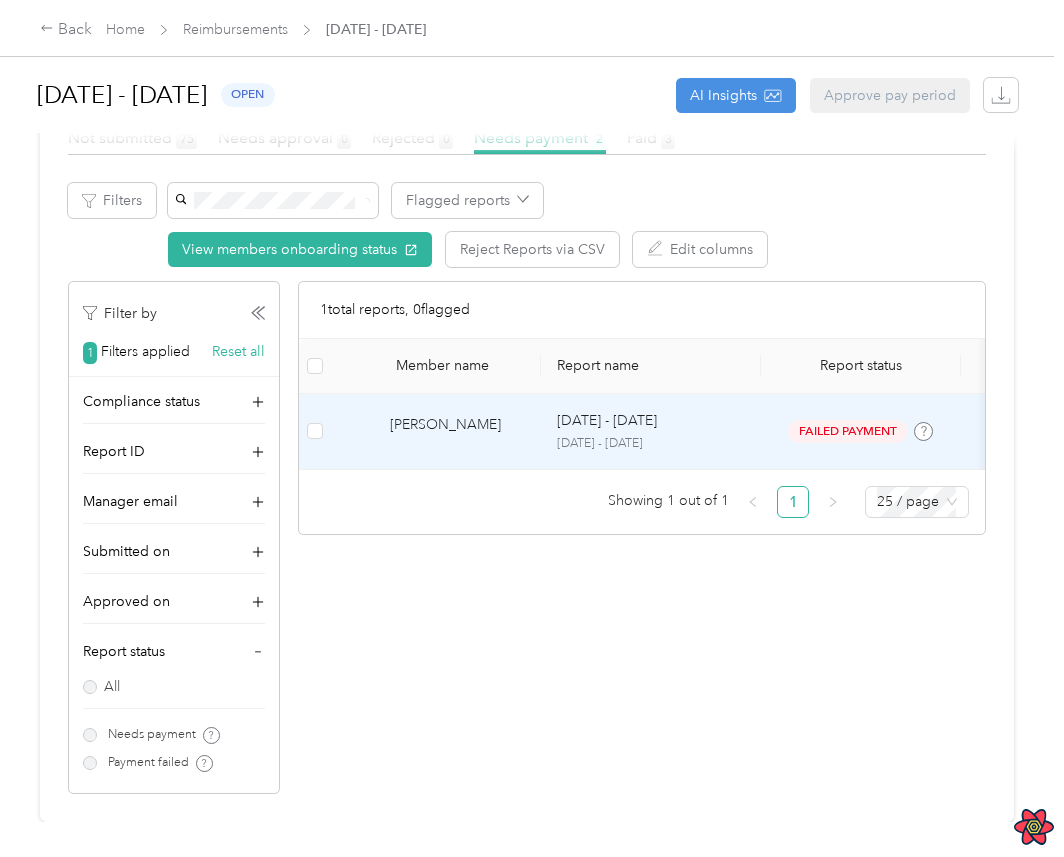 click on "[DATE] - [DATE] [DATE] - [DATE]" at bounding box center [651, 432] 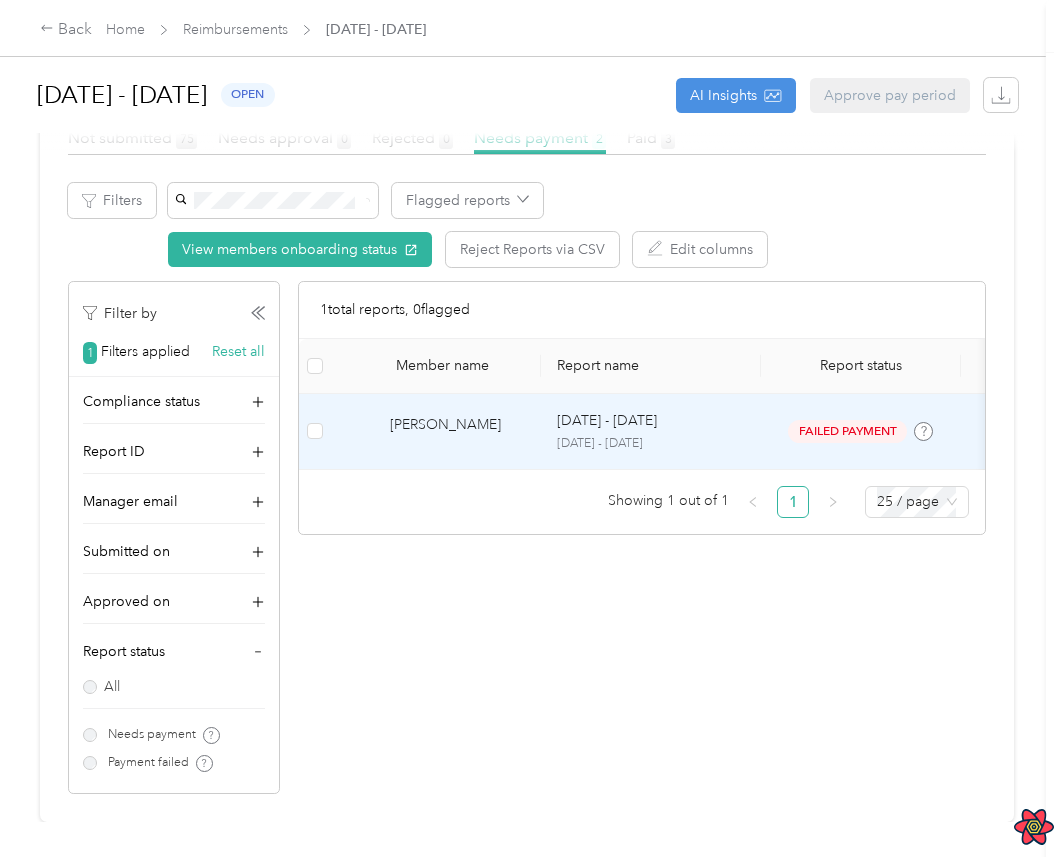click at bounding box center (1223, 428) 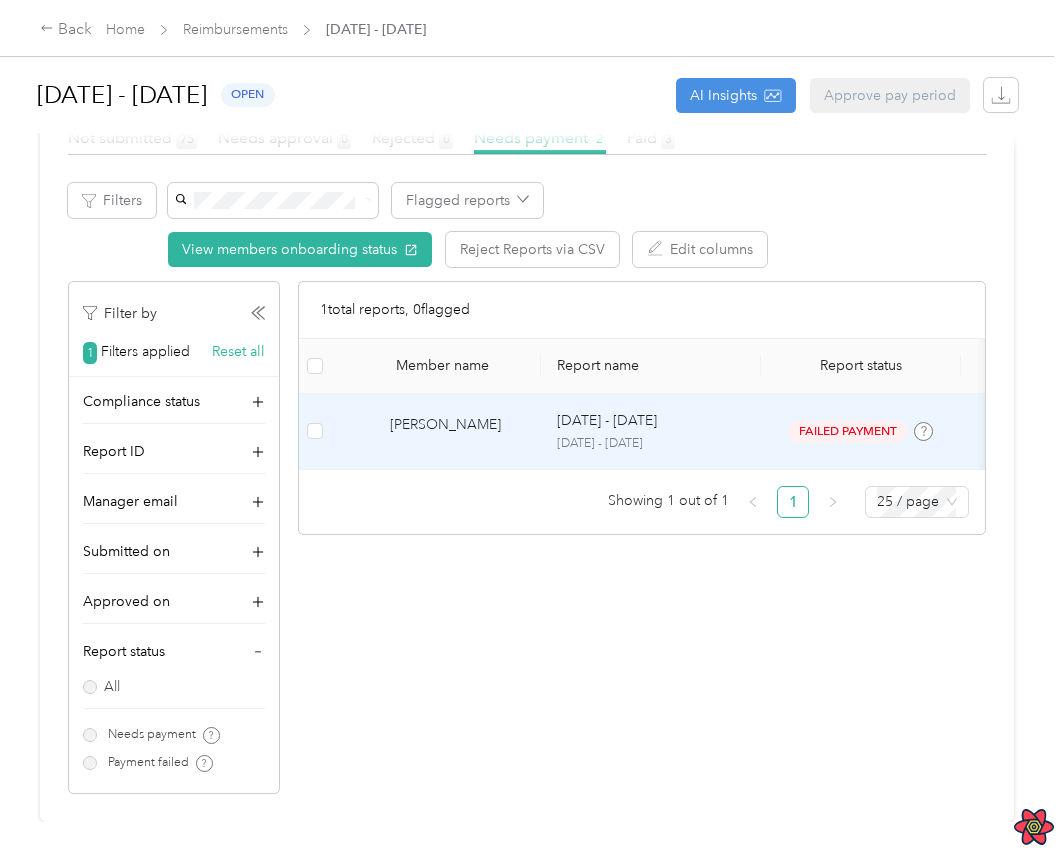 click on "[DATE] - [DATE] [DATE] - [DATE]" at bounding box center [651, 432] 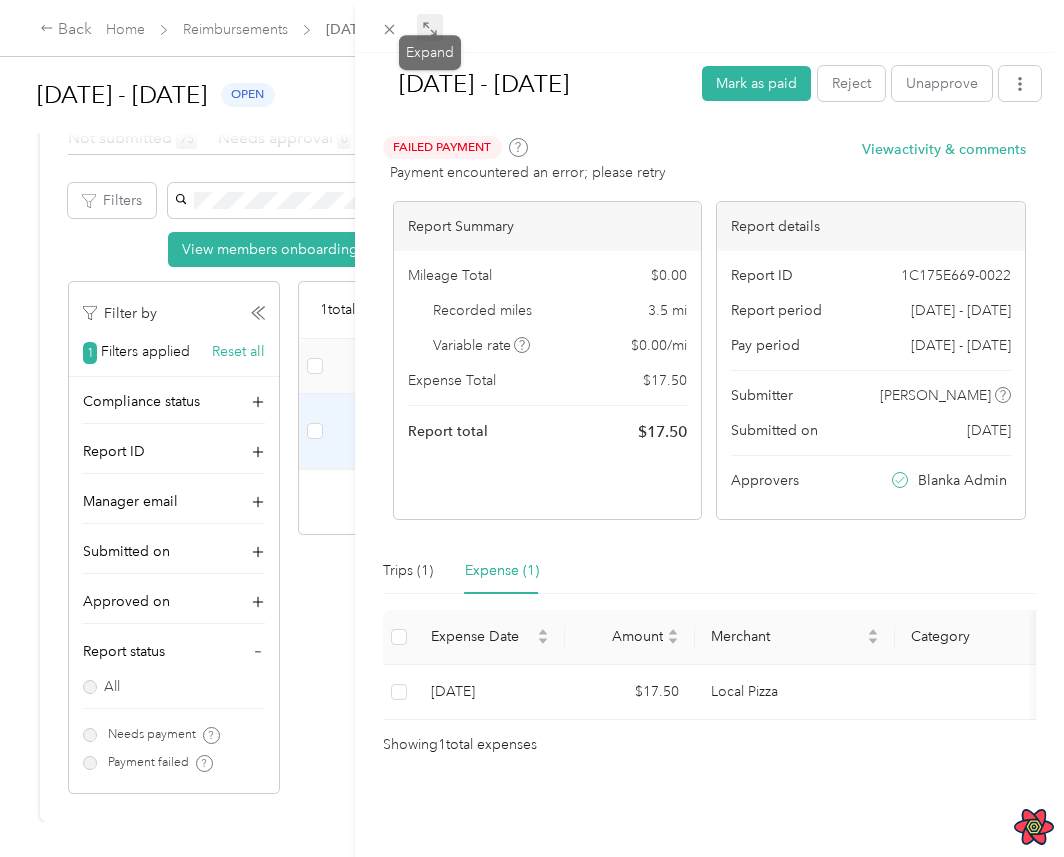 click at bounding box center (430, 28) 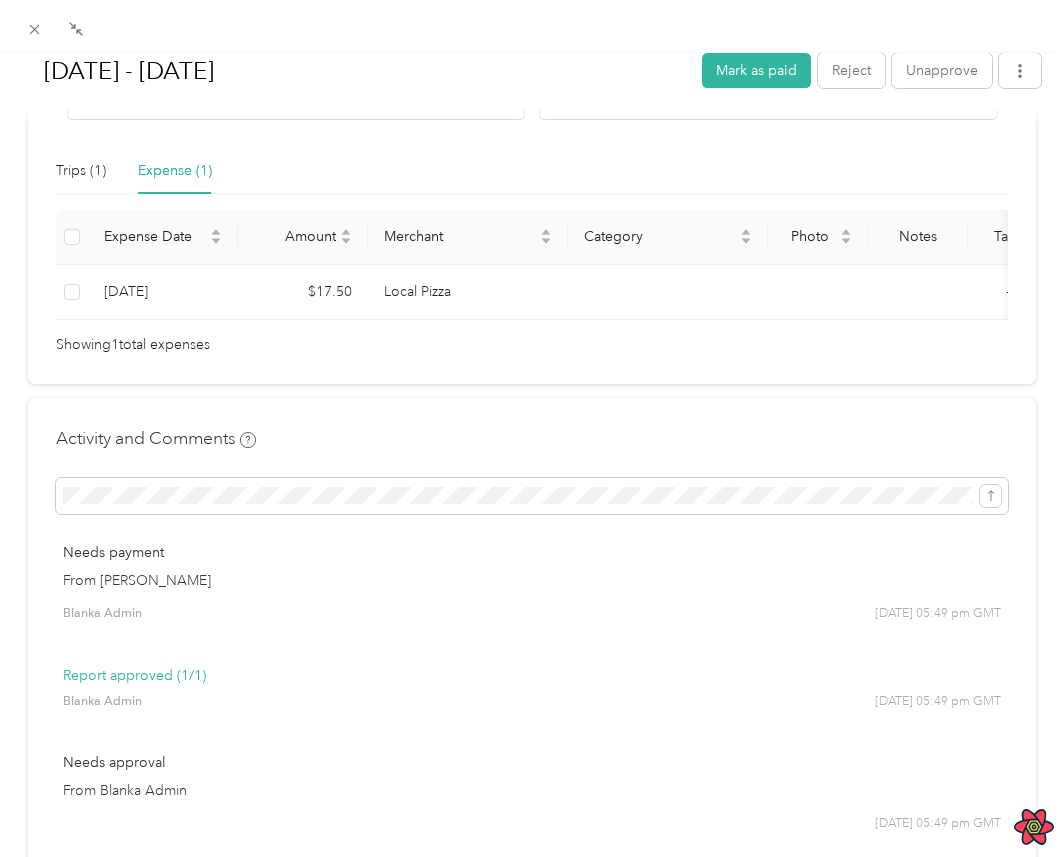scroll, scrollTop: 621, scrollLeft: 0, axis: vertical 